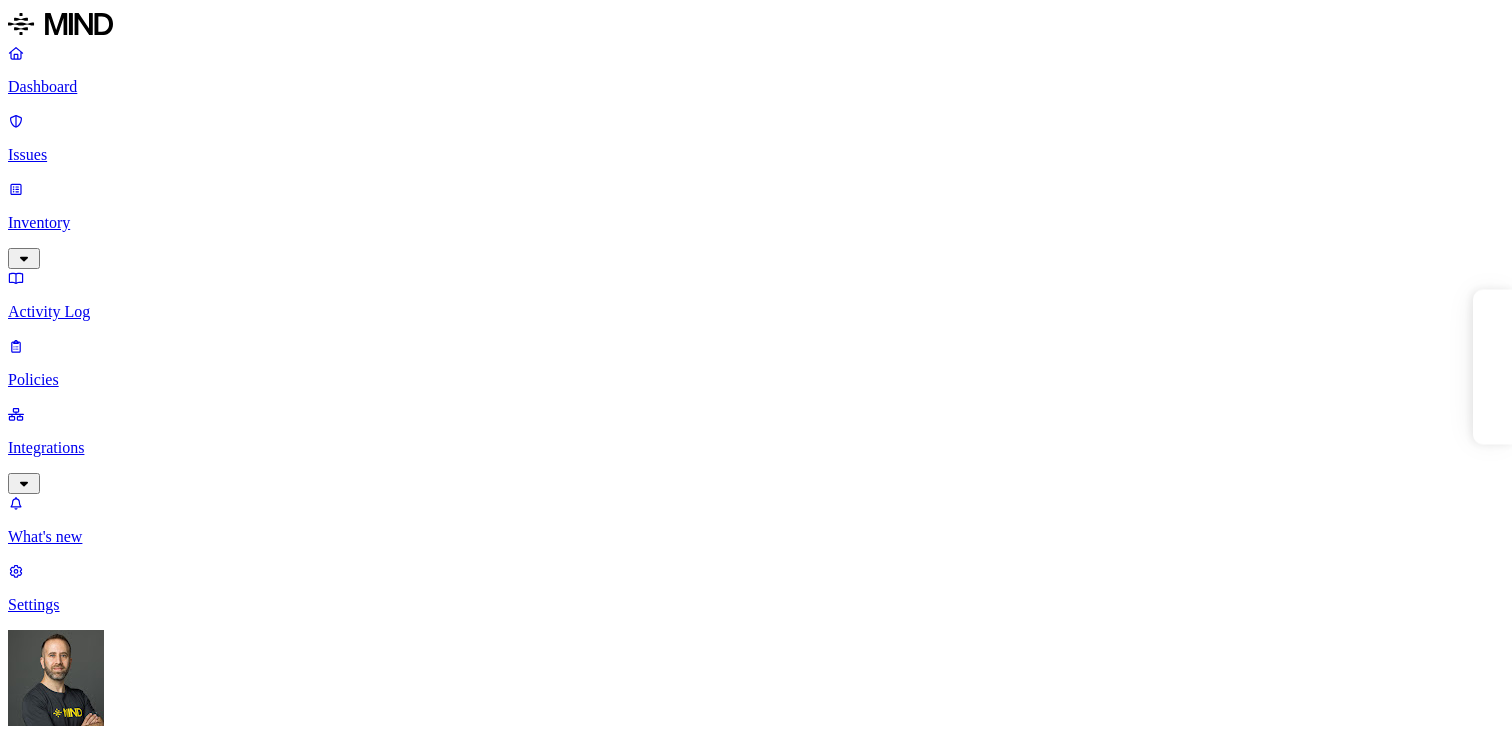 scroll, scrollTop: 0, scrollLeft: 0, axis: both 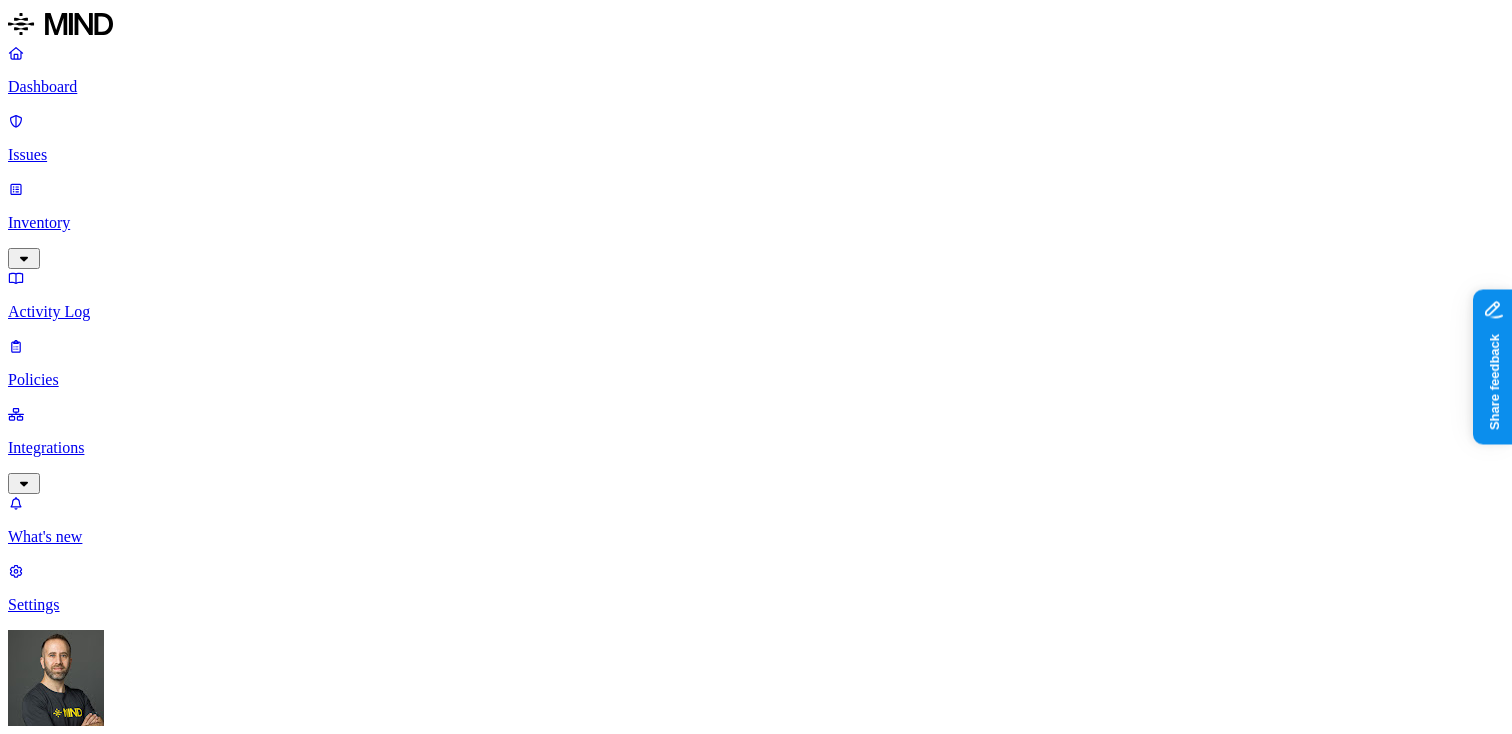 click on "Dashboard Issues Inventory Activity Log Policies Integrations What's new 1 Settings [FIRST] [LAST] ThoughtSpot Dashboard 565 Discovery Detection Prevention Last update: 09:11 AM Scanned resources 3.85M Resources by integration 3.03M Google Drive 630K ThoughtSpot Jira 119K ThoughtSpot 40.1K ThoughtSpot Confluence 16.5K ThoughtSpot Office365 4K ThoughtSpot Box PII 646K Person Name 576K Email address 529K Phone number 195K Address 179K IBAN 7.33K Date of birth 3.73K PCI 1.13K Credit card 1.13K Secrets 919 AWS credentials 374 Encryption Key 319 GCP credentials 142 Password 120 Databricks credentials 63 Github credentials 26 Other 578K Source code 578K Top resources with sensitive data Resource Sensitive records Owner Last access Cleanse_and_Enrich_Results.csv SSN 1 Email address 150368 Person Name 1 Address 326 Phone number 28982 IT Gdrive organizations.csv SSN 2 Email address 111395 Person Name 3 Address 360 Phone number 37786 [FIRST] [LAST] testing.zip Email address 100742 AWS credentials 8 Encryption key 1" at bounding box center (756, 2067) 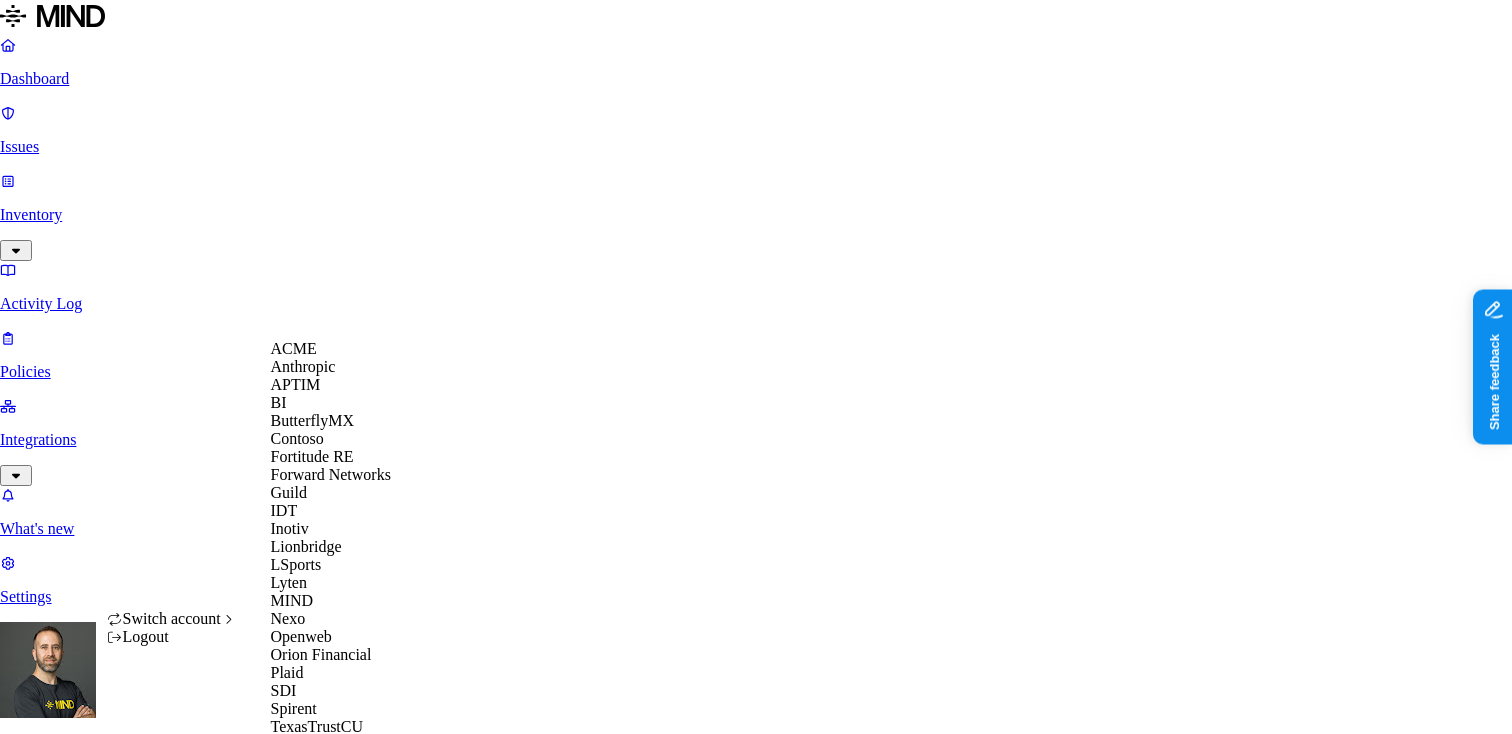 scroll, scrollTop: 596, scrollLeft: 0, axis: vertical 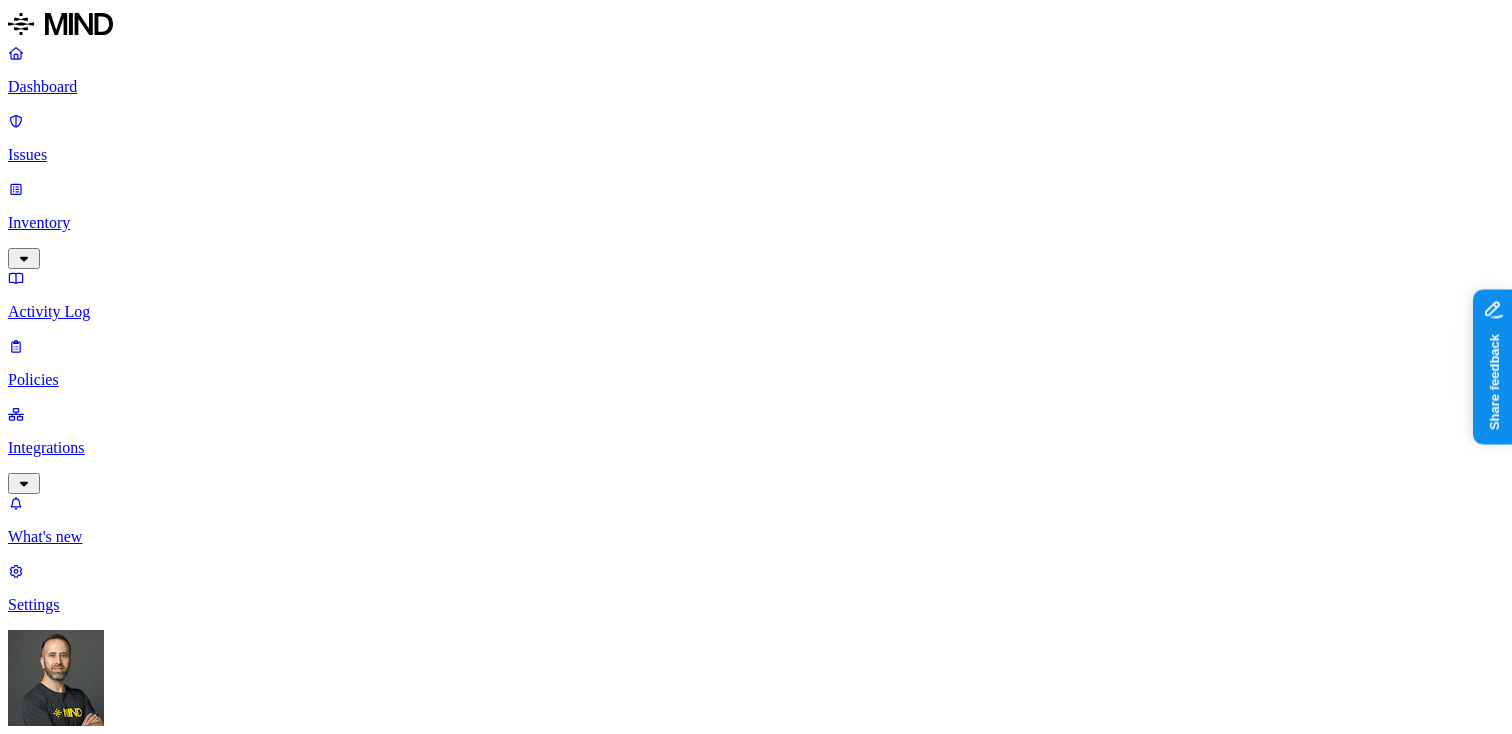 click on "Inventory" at bounding box center (756, 223) 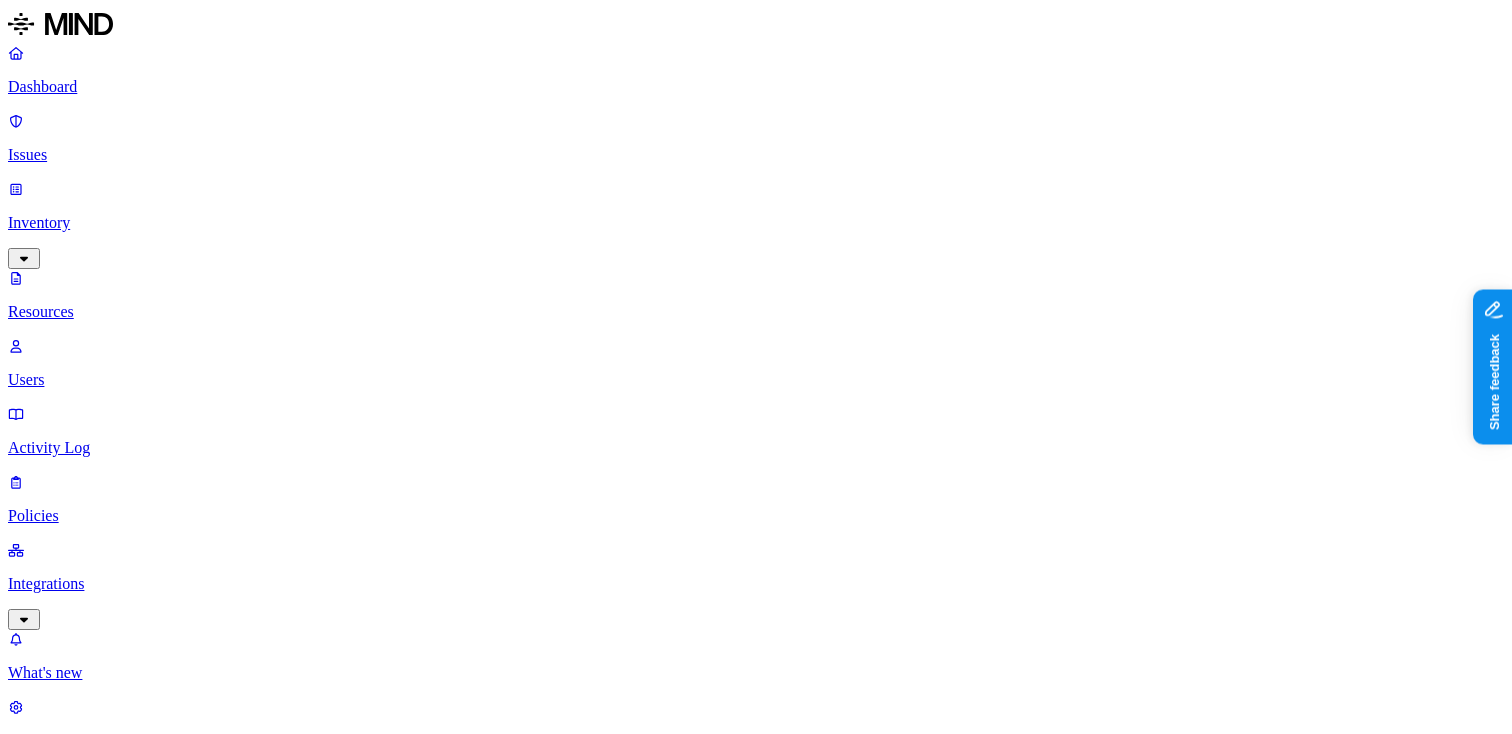 click on "Labels" at bounding box center (35, 1174) 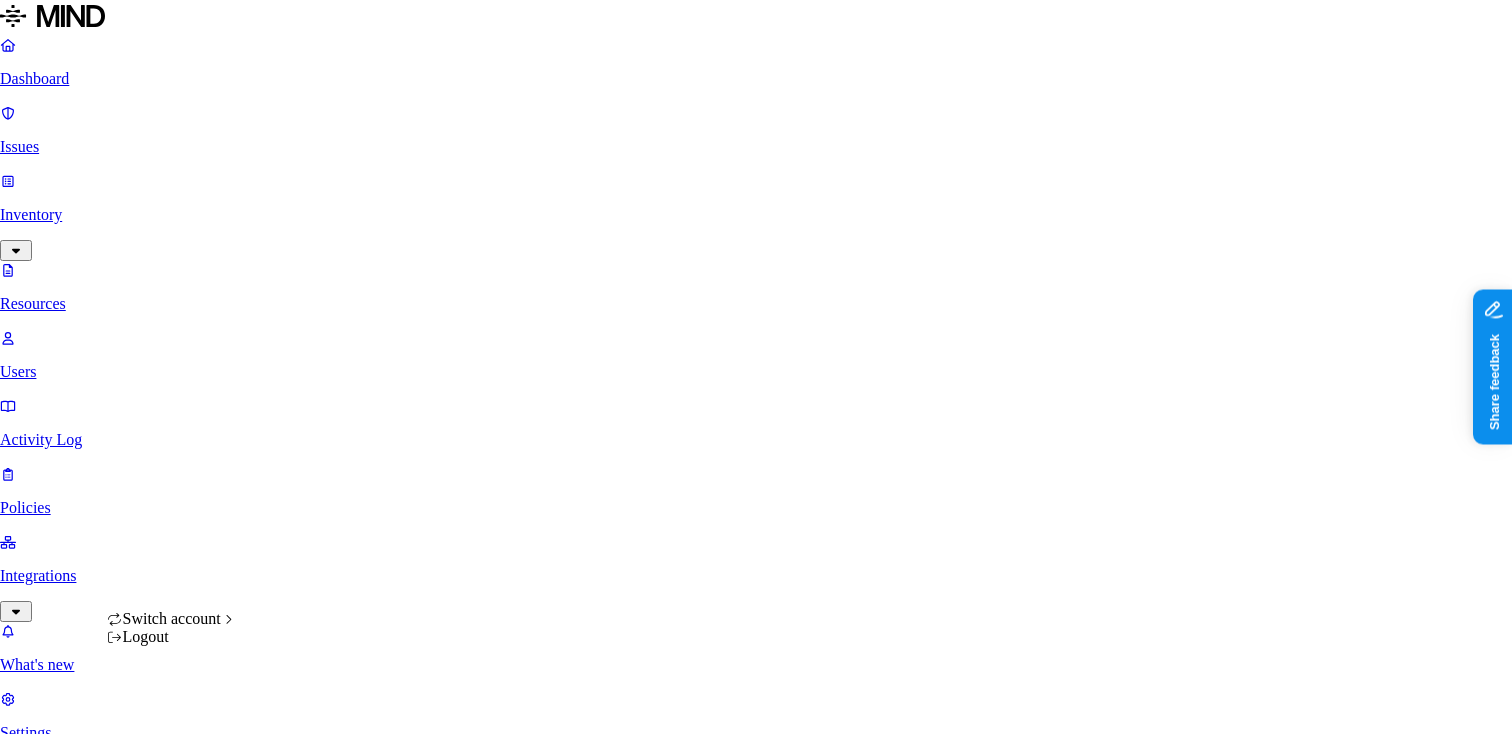 click on "Dashboard Issues Inventory Resources Users Activity Log Policies Integrations What's new 1 Settings [FIRST] [LAST] Yageo Resources Kind File type Classification Category Data types Labels Access Last access Drive name Encrypted 10,000+ Resources Kind Resource Classification Category Access Last access time Full path DDISCVRY.DPS – – Internal 6 – [FIRST] [LAST]/Desktop/Respaldo/Pictures eModel.stp – – – – [FIRST] [LAST]/VANHA KONE D ASEMA/TYOKANSIO/PROJETO 3-2.TXT – – – – [LAST_NAME] [FIRST_NAME]/移行/My Ducument/ECP/NTET ECP/PSLB30J157M30/F-scan 3-1.TXT – – Internal 7 – [LAST_NAME] [FIRST_NAME]/移行/My Ducument/ECP/NTET ECP/PSLB30J157M30/F-scan 2-1.TXT – – Internal 7 – [LAST_NAME] [FIRST_NAME]/移行/My Ducument/ECP/NTET ECP/PSLB30J157M30/F-scan 2-2.TXT – – Internal 7 – [LAST_NAME] [FIRST_NAME]/移行/My Ducument/ECP/NTET ECP/PSLB30J157M30/F-scan 1.TXT – – – – [LAST_NAME] [FIRST_NAME]/移行/My Ducument/ECP/NTET ECP/PSLB30J157M30/F-scan P1000260.JPG – – – – P1000259.JPG – – – – P1000258.JPG" at bounding box center [756, 1884] 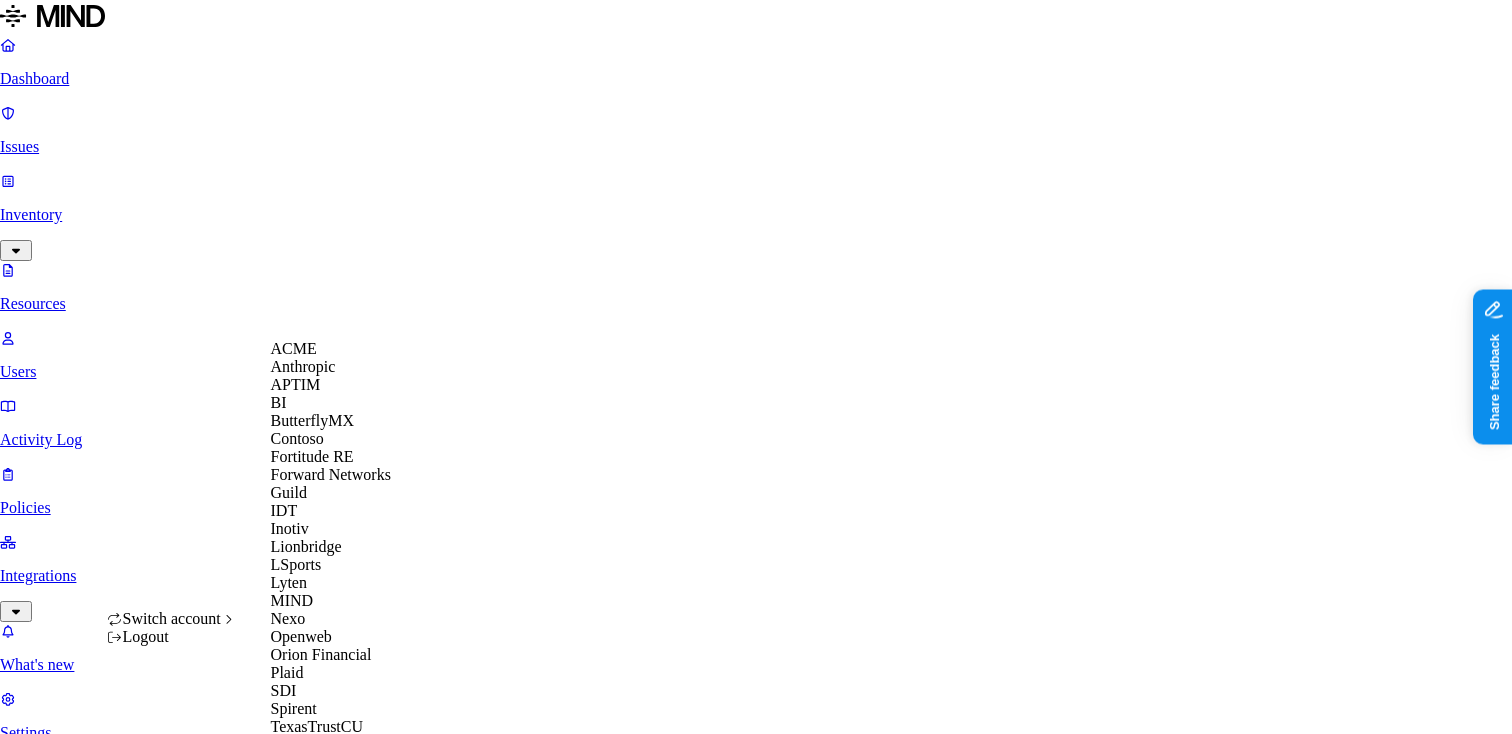 scroll, scrollTop: 233, scrollLeft: 0, axis: vertical 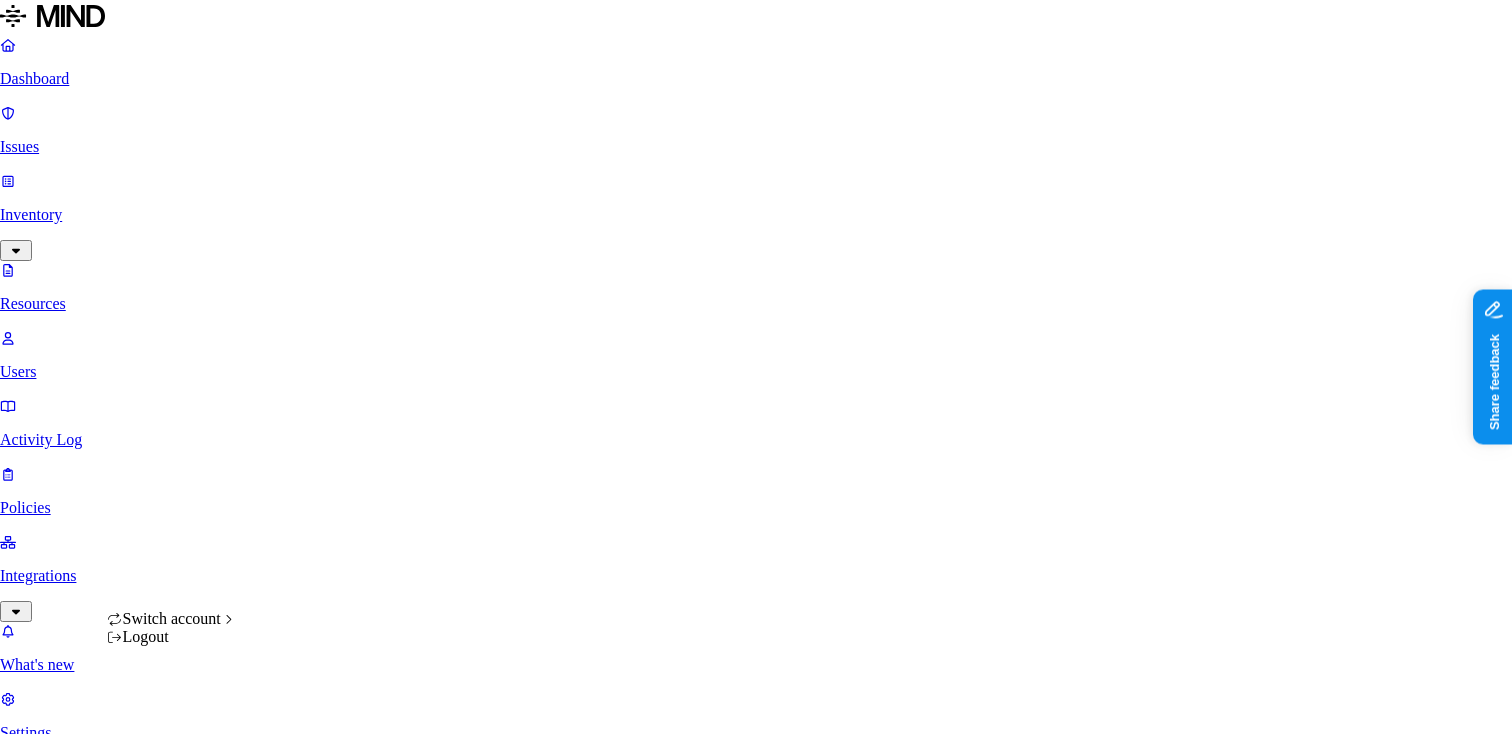 click on "Dashboard Issues Inventory Resources Users Activity Log Policies Integrations What's new 1 Settings Tom Mayblum Inotiv Resources Kind File type Classification Category Data types Access Last access Drive name Encrypted 10,000+ Resources Kind Resource Classification Category Access Last access time Full path MPEG Streamclip Guide.pdf PII / PHI 2 – – – dept/BizDev/Marketing/Marketing/HandySoftware/MPEG_Streamclip_1.2 DSC05616.JPG – – – Jun 17, 2025, 07:42 PM Traci Jenkins/Pictures DSC05615.JPG – – – Jun 17, 2025, 07:42 PM Traci Jenkins/Pictures DSC05614.JPG – – – Jun 17, 2025, 07:42 PM Traci Jenkins/Pictures Screenshot 2025-07-15 094924.png – – – Jul 15, 2025, 10:49 AM Fabrizia Brivio/Immagini/Screenshot UPV 230725.pdf – – – Jul 15, 2025, 10:48 AM Gloria Alvarez/PEDIDOS PARA ADJUNTAR AL JDE ToxData Prod v2.1.E.7a.lnk – – – Jul 15, 2025, 10:47 AM Kevin Martin/Desktop submission-report-signed.pdf PII / PHI 2 – Internal 3 Jul 15, 2025, 10:45 AM PII / PHI 2 –" at bounding box center (756, 2282) 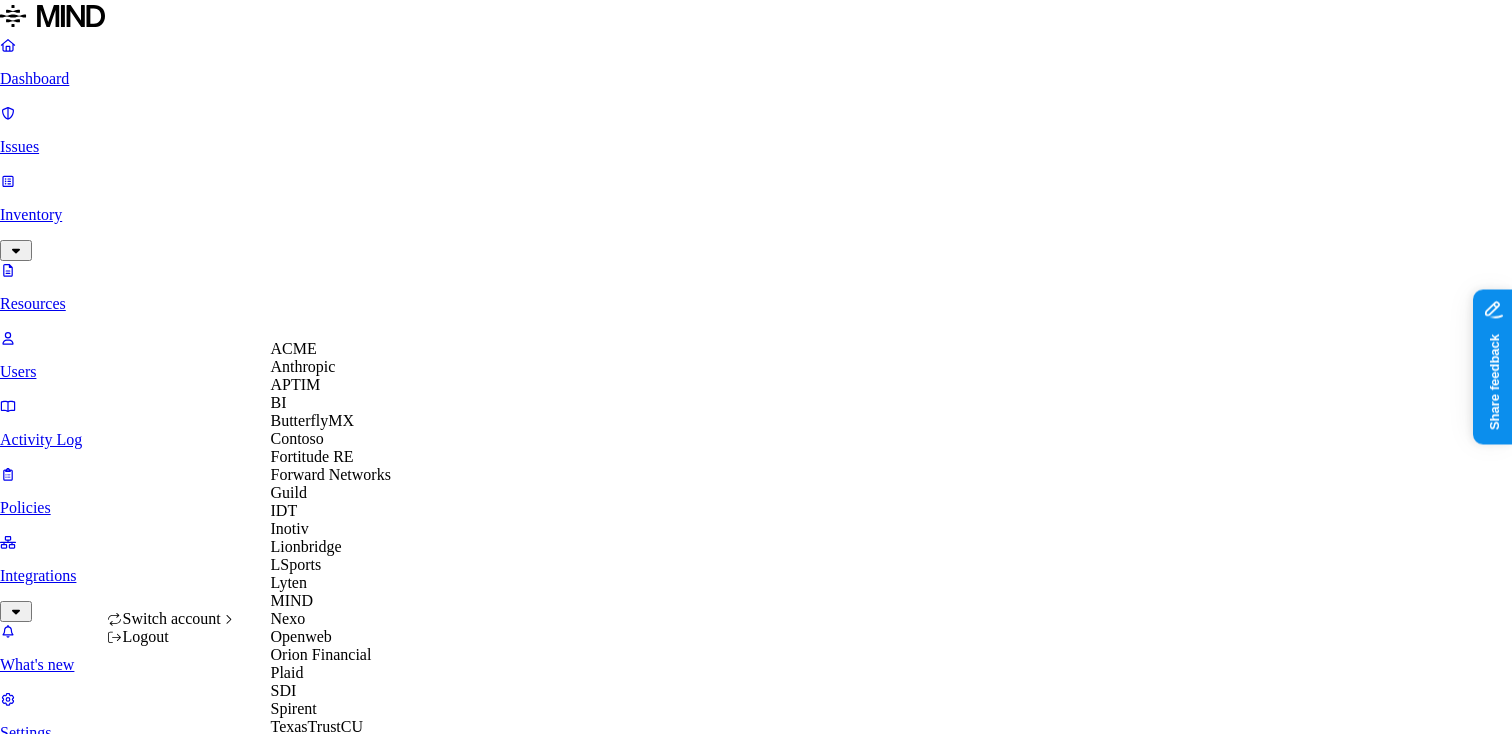 scroll, scrollTop: 596, scrollLeft: 0, axis: vertical 